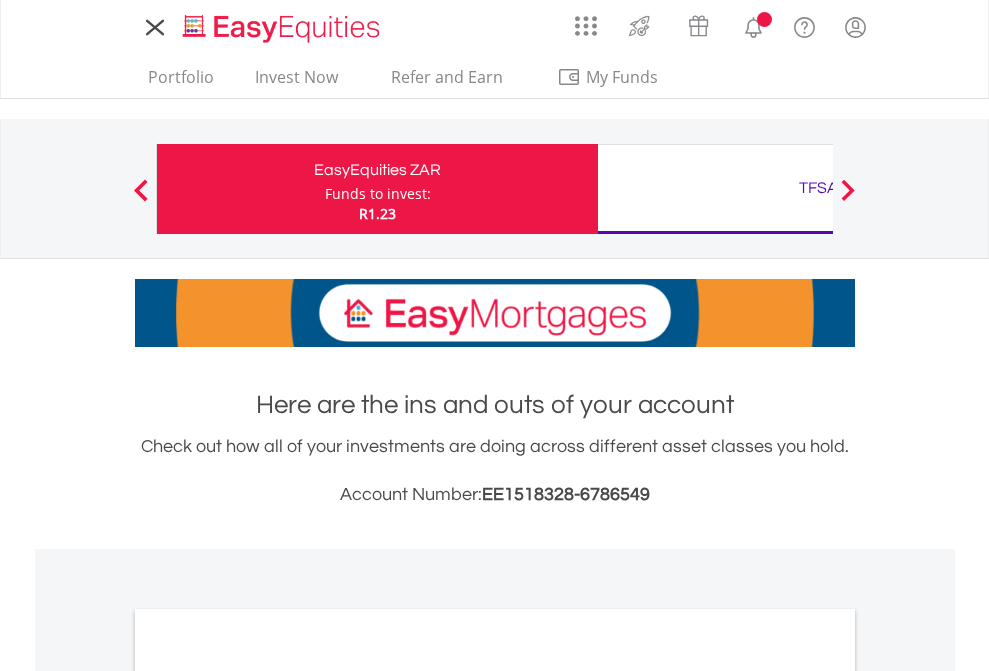scroll, scrollTop: 0, scrollLeft: 0, axis: both 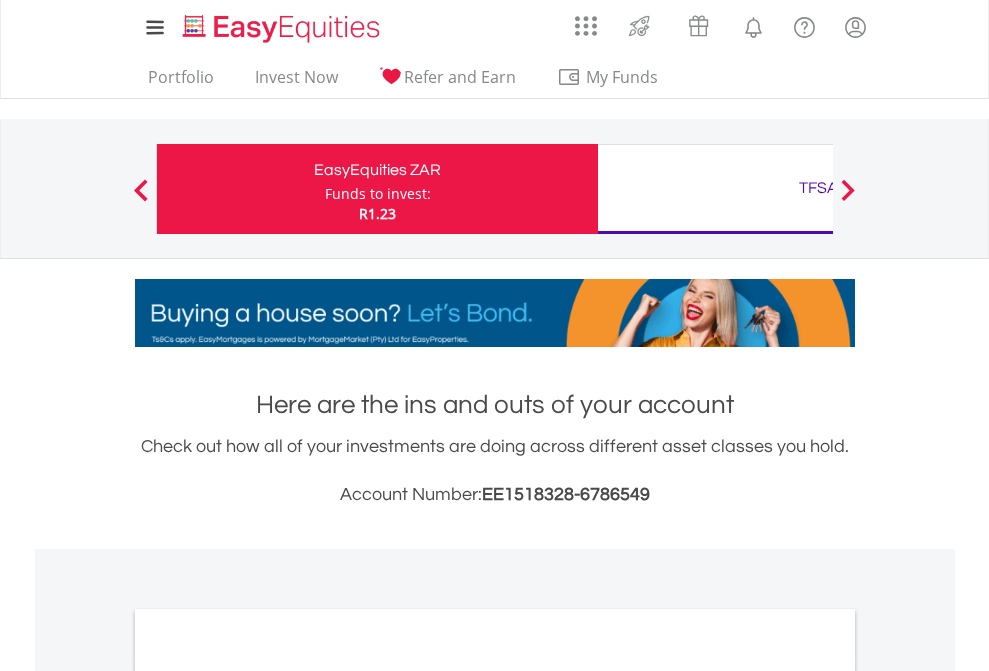 click on "Funds to invest:" at bounding box center [378, 194] 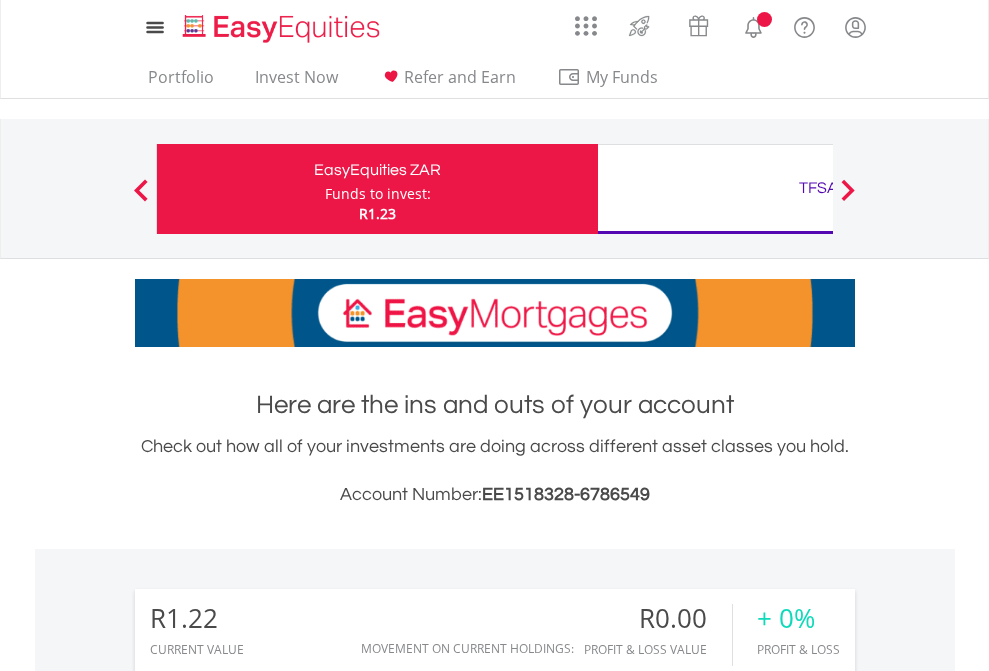 scroll, scrollTop: 0, scrollLeft: 0, axis: both 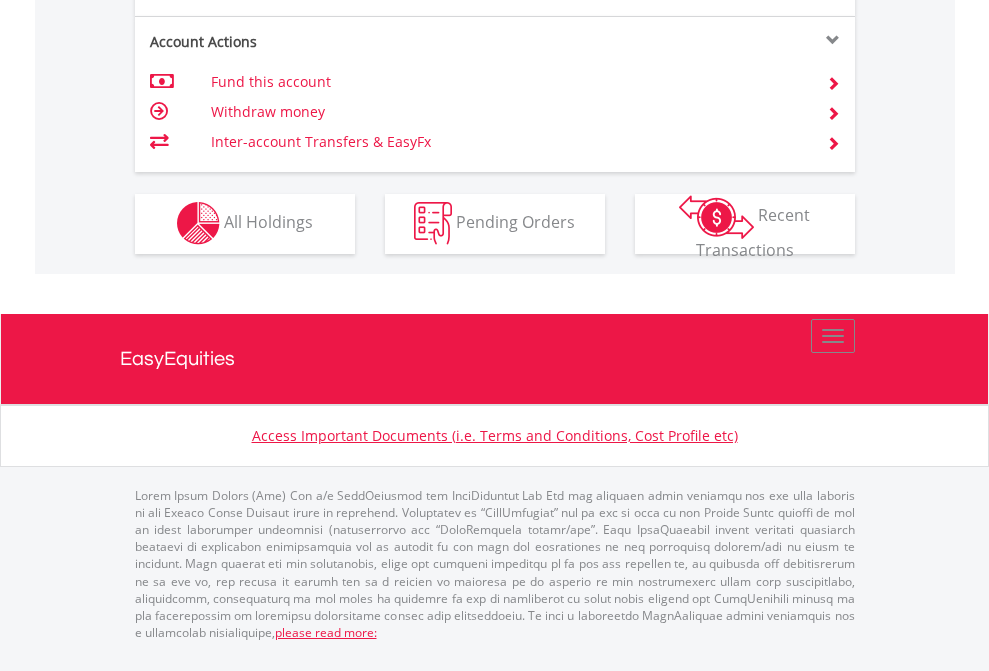 click on "Investment types" at bounding box center (706, -353) 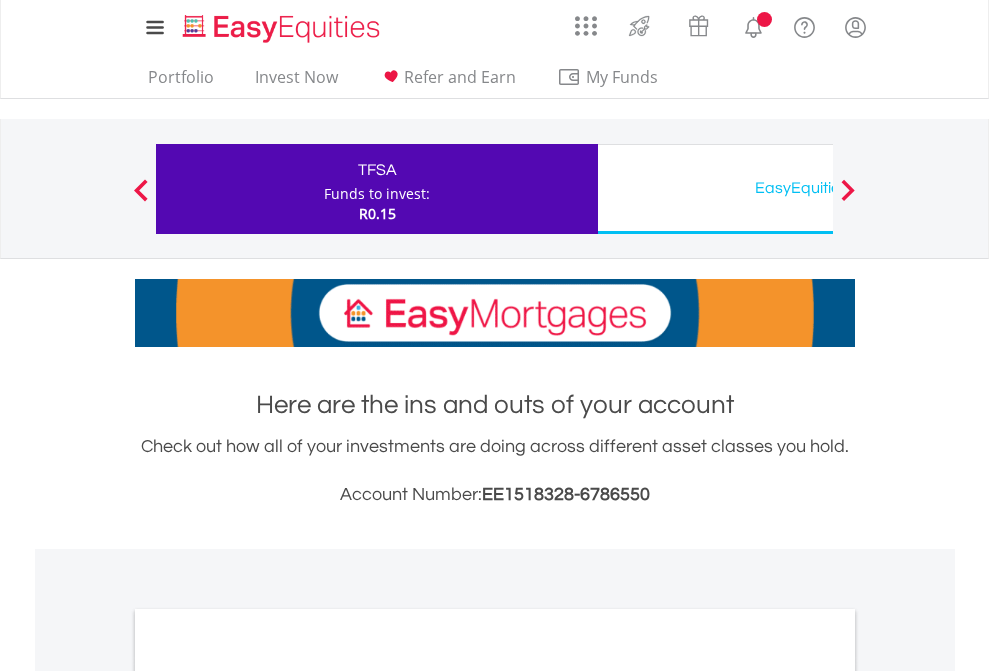 scroll, scrollTop: 0, scrollLeft: 0, axis: both 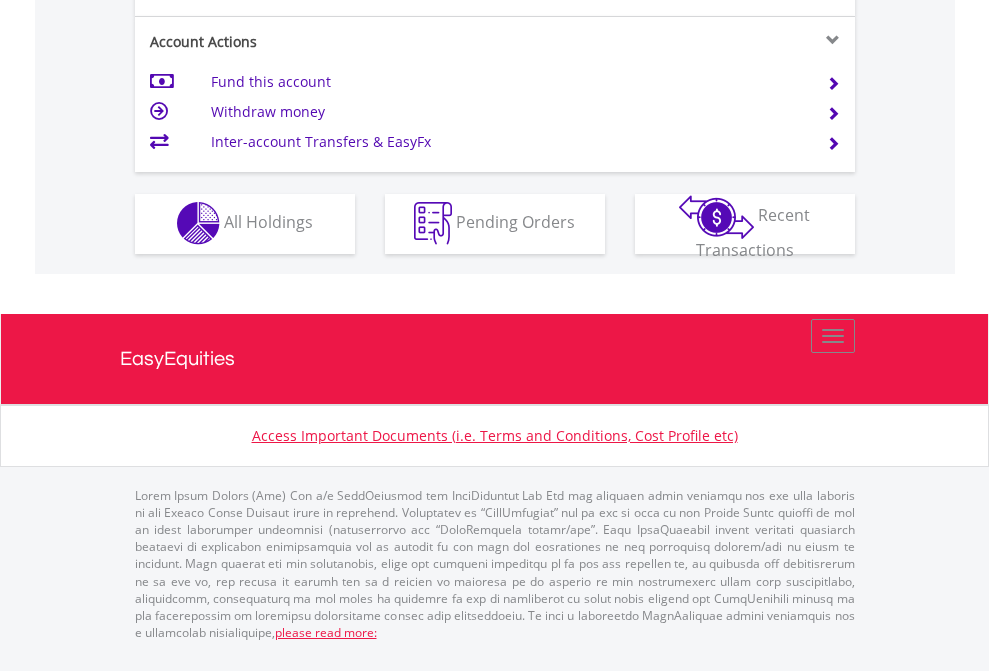 click on "Investment types" at bounding box center [706, -353] 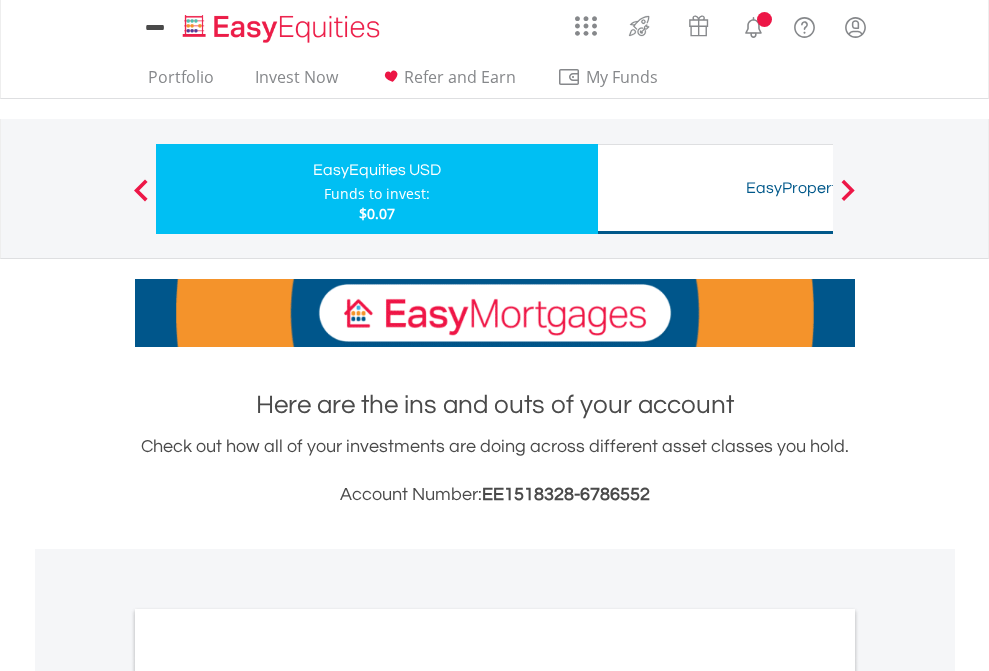 scroll, scrollTop: 0, scrollLeft: 0, axis: both 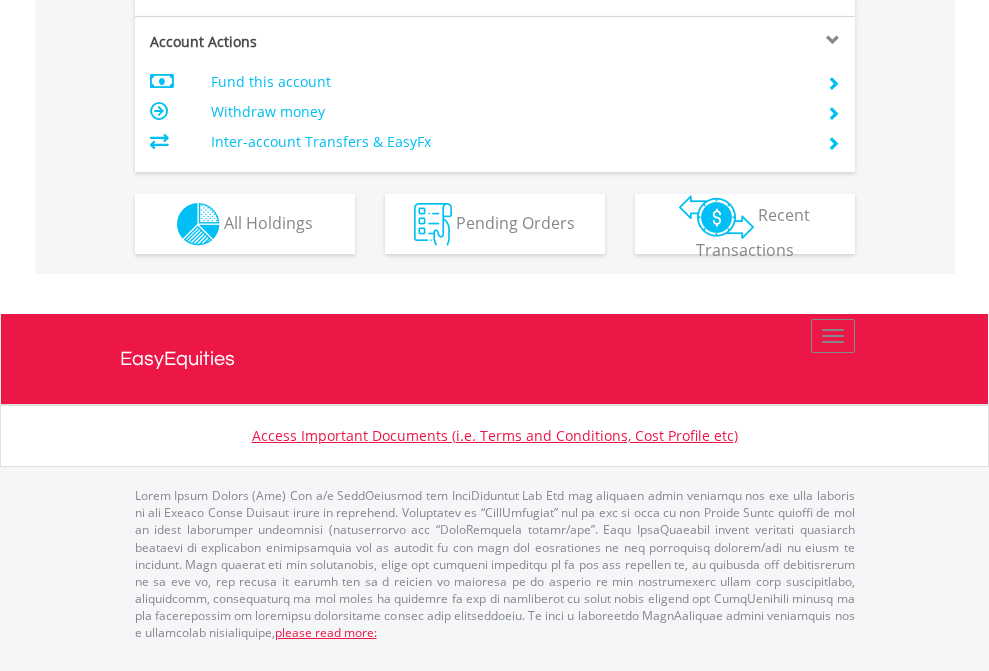 click on "Investment types" at bounding box center (706, -337) 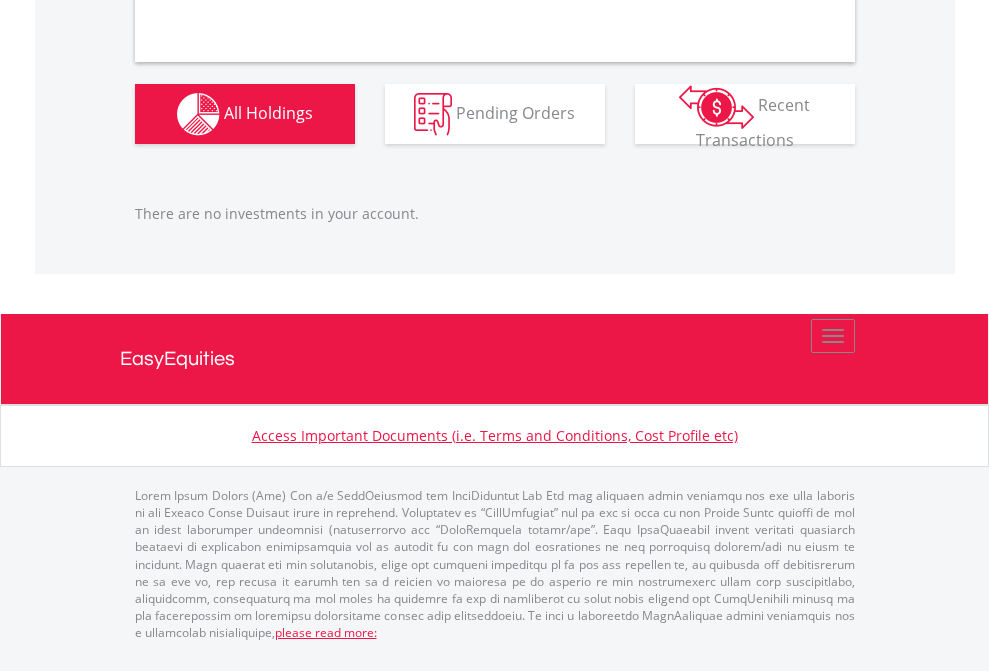 scroll, scrollTop: 1980, scrollLeft: 0, axis: vertical 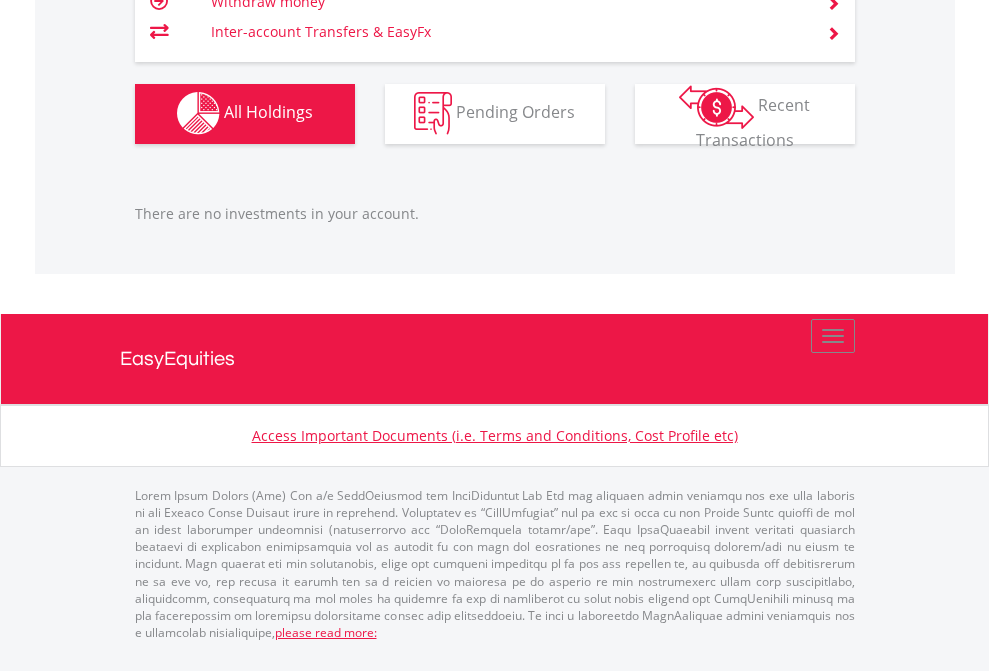 click on "TFSA" at bounding box center (818, -1142) 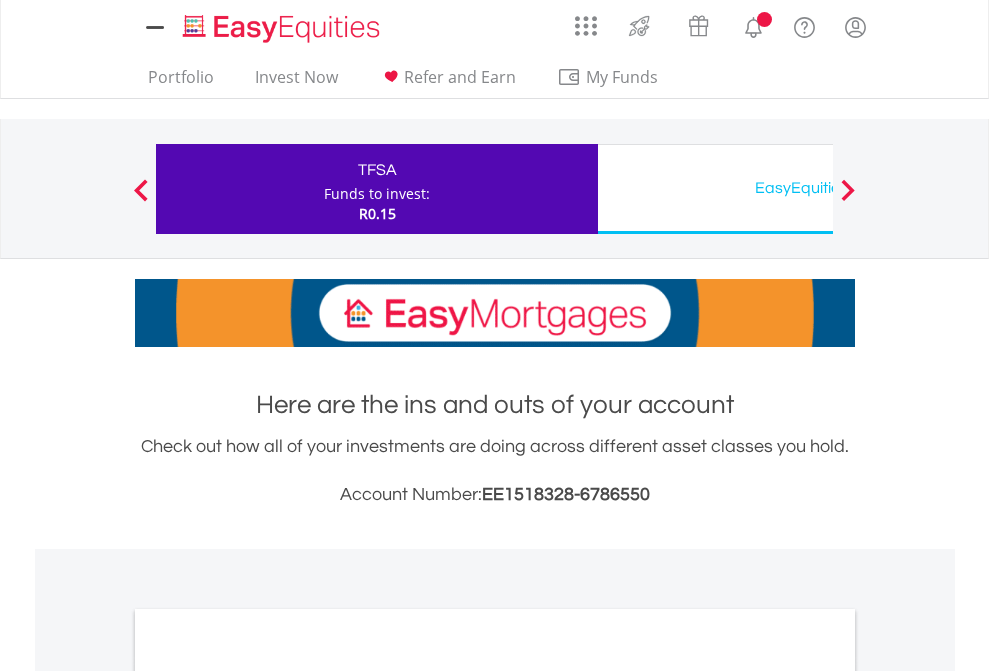 scroll, scrollTop: 0, scrollLeft: 0, axis: both 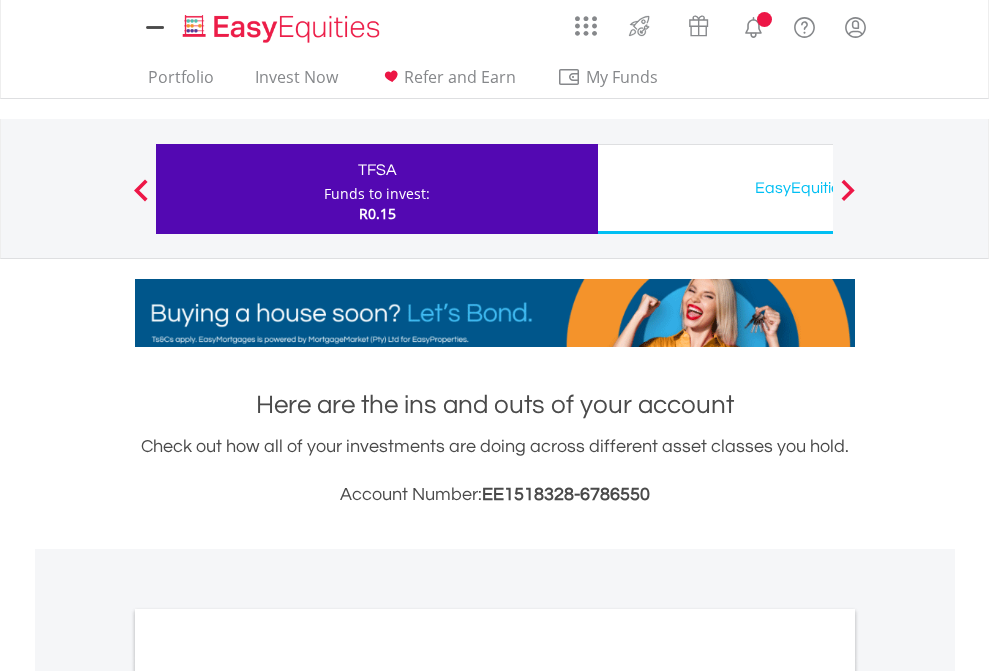 click on "All Holdings" at bounding box center [268, 1096] 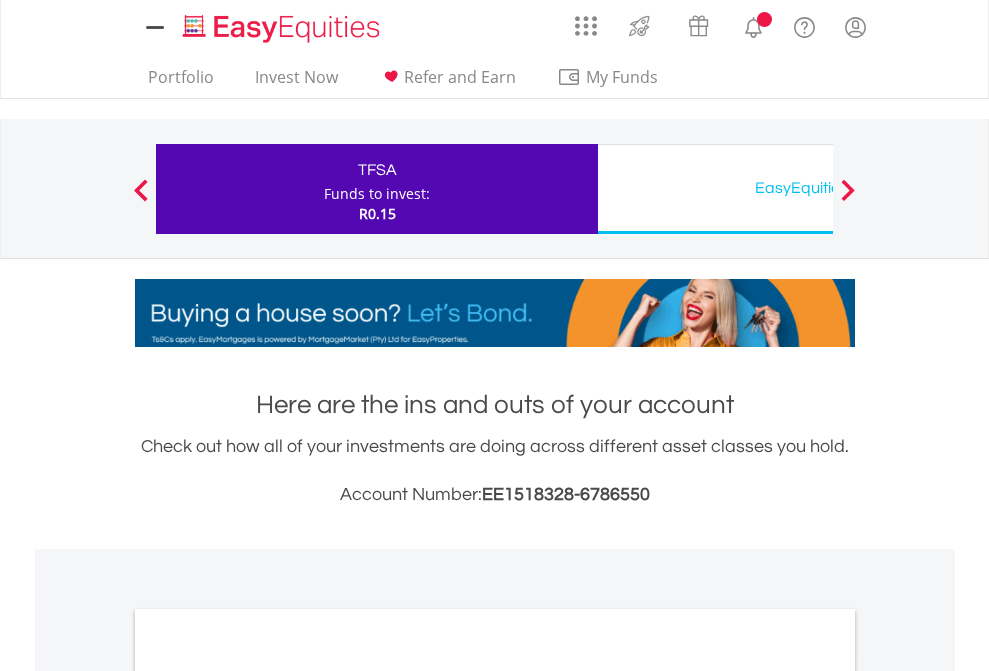 scroll, scrollTop: 1202, scrollLeft: 0, axis: vertical 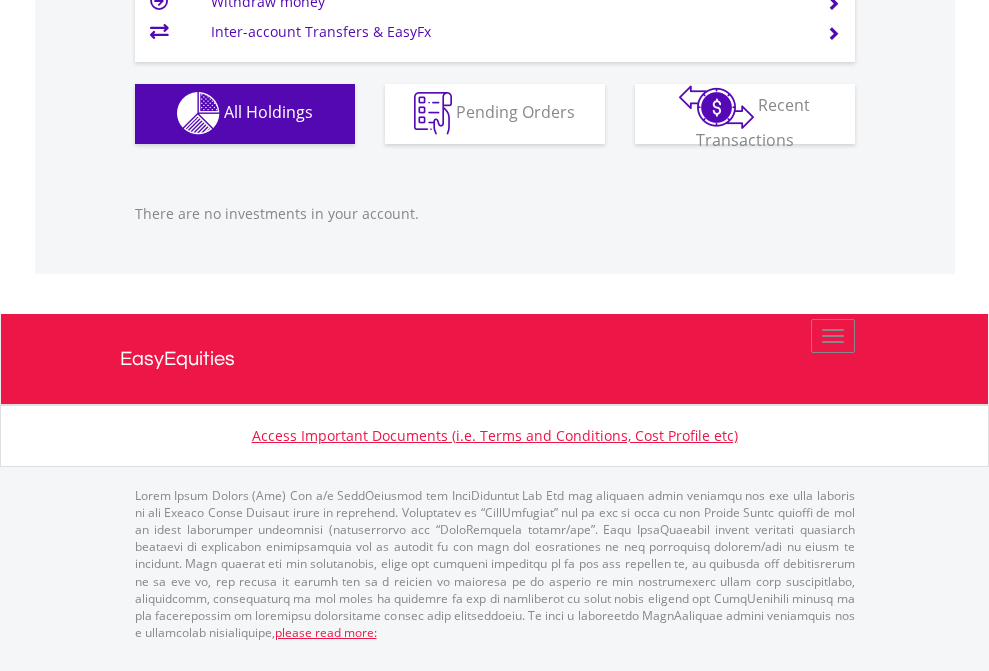 click on "EasyEquities USD" at bounding box center (818, -1142) 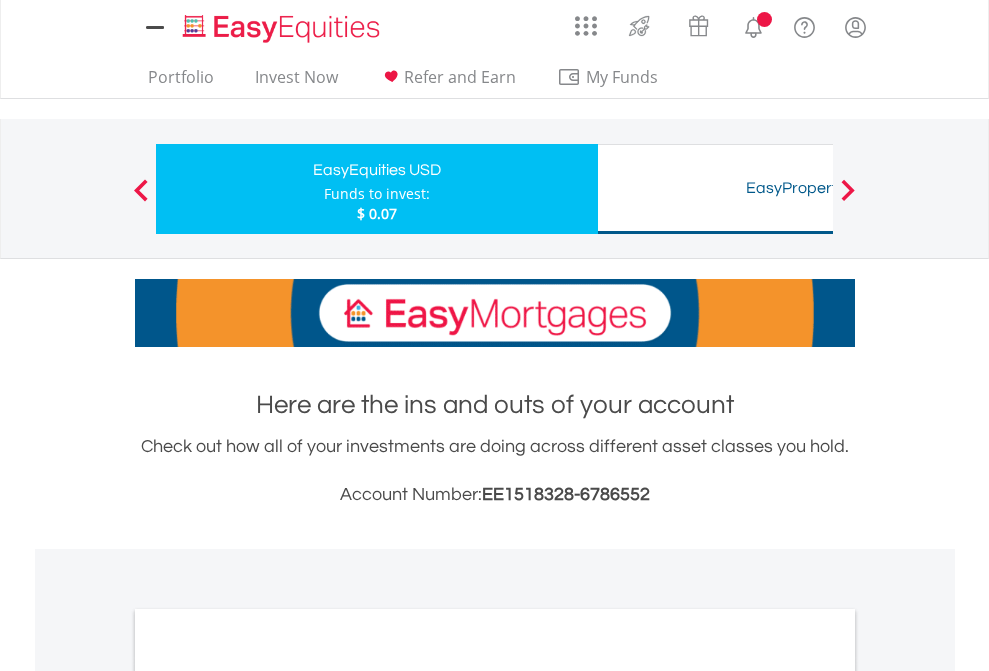 scroll, scrollTop: 1202, scrollLeft: 0, axis: vertical 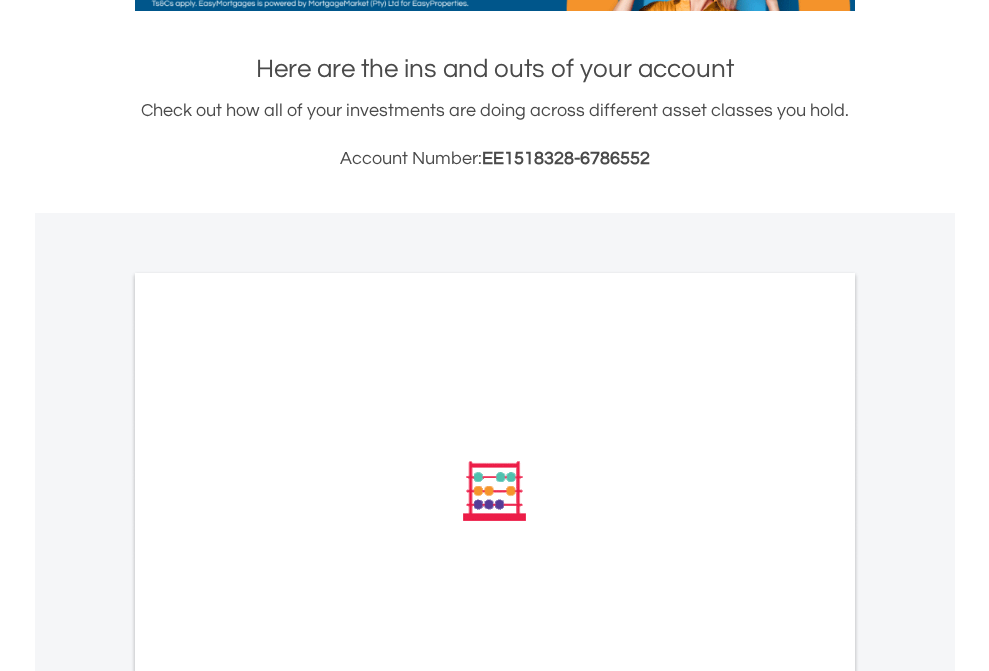 click on "All Holdings" at bounding box center [268, 760] 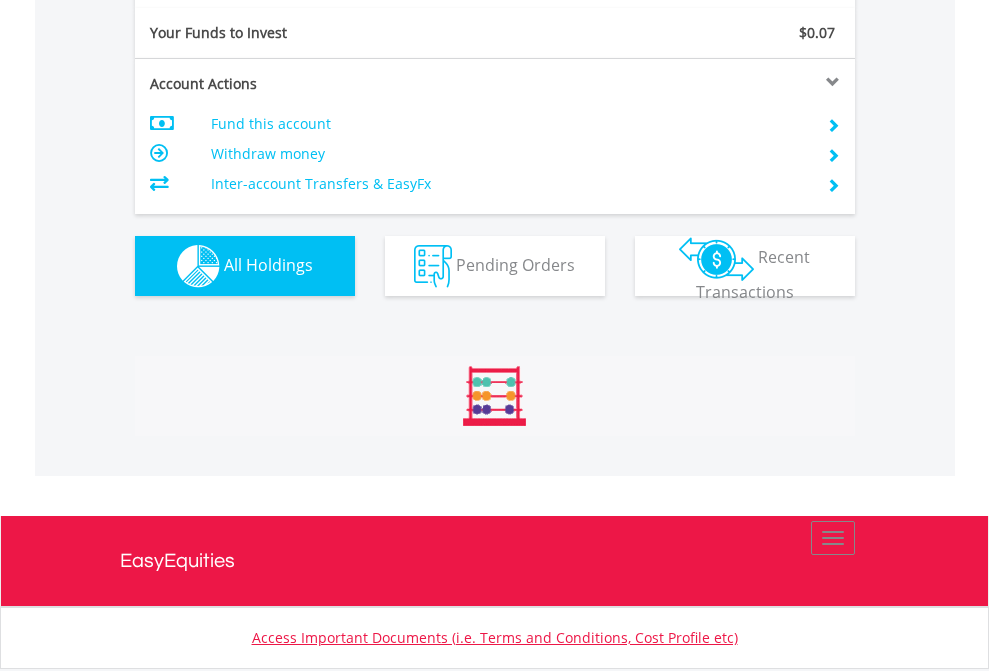 scroll, scrollTop: 999808, scrollLeft: 999687, axis: both 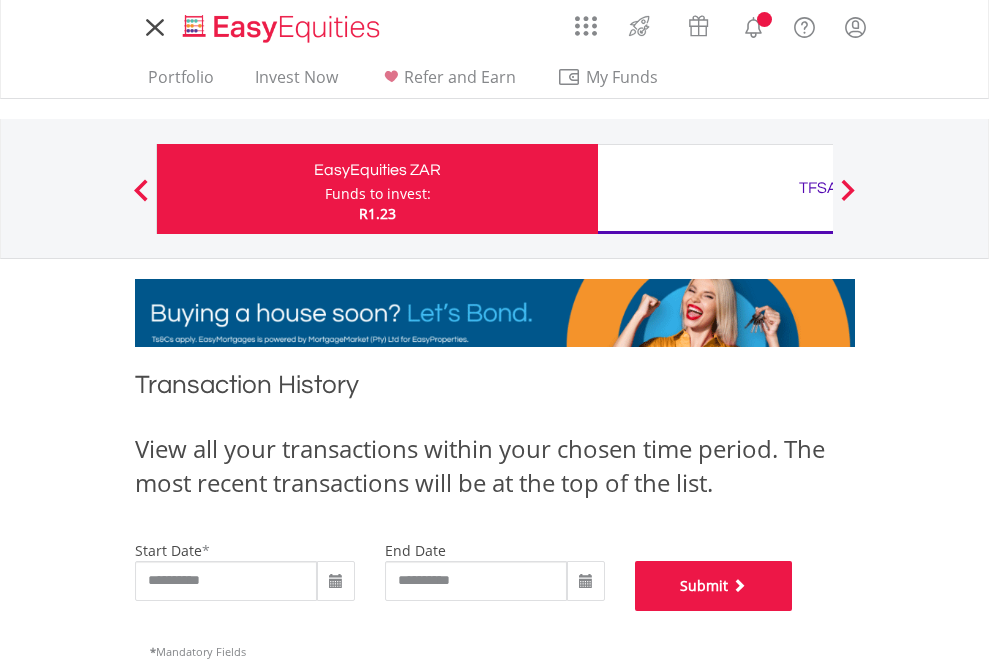 click on "Submit" at bounding box center (714, 586) 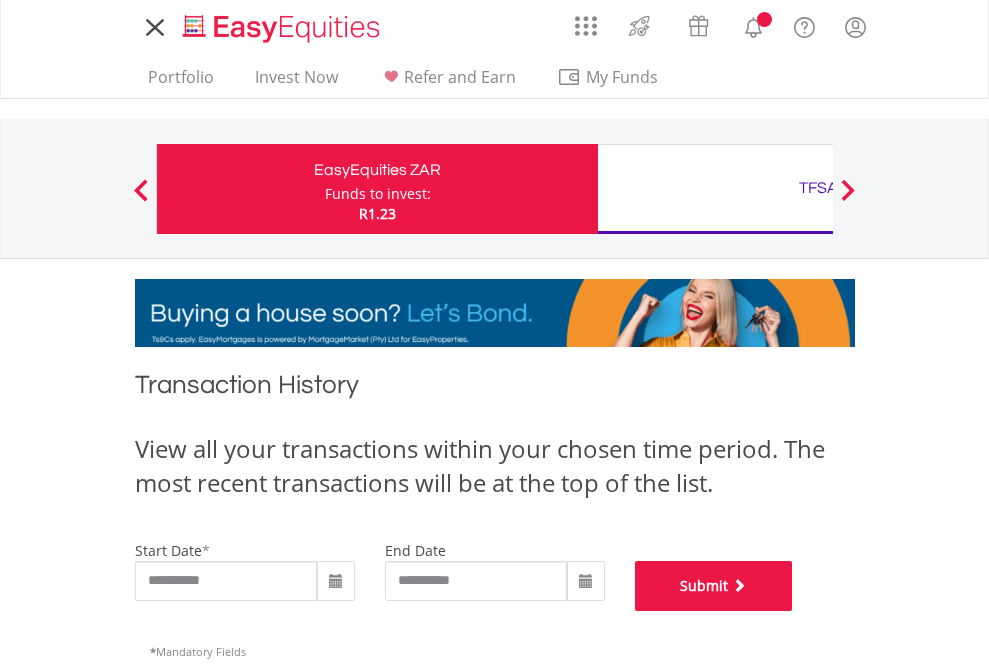 scroll, scrollTop: 811, scrollLeft: 0, axis: vertical 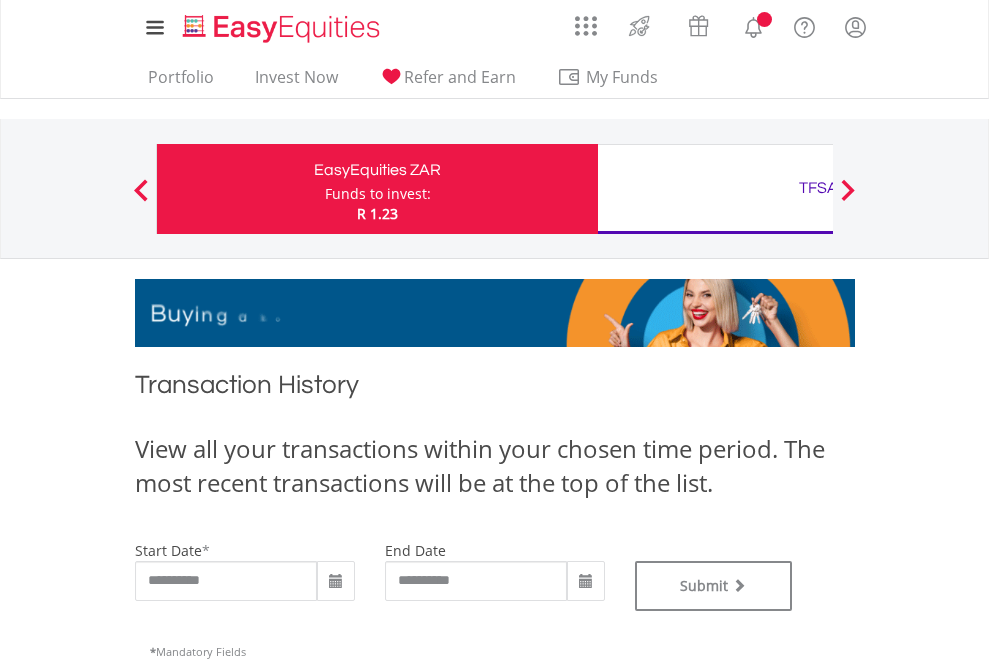 click on "TFSA" at bounding box center (818, 188) 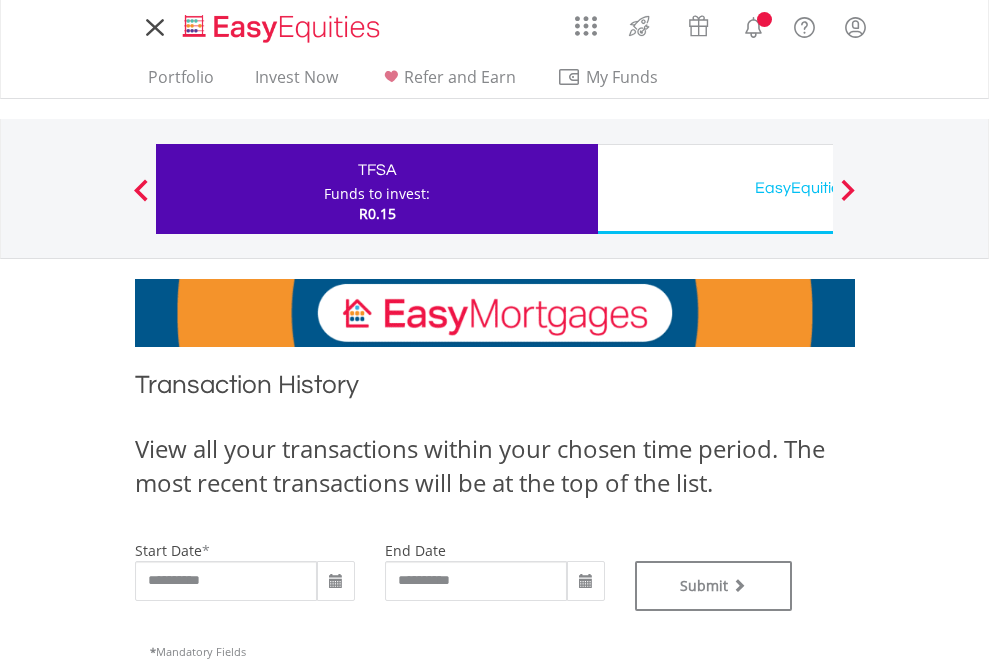 scroll, scrollTop: 0, scrollLeft: 0, axis: both 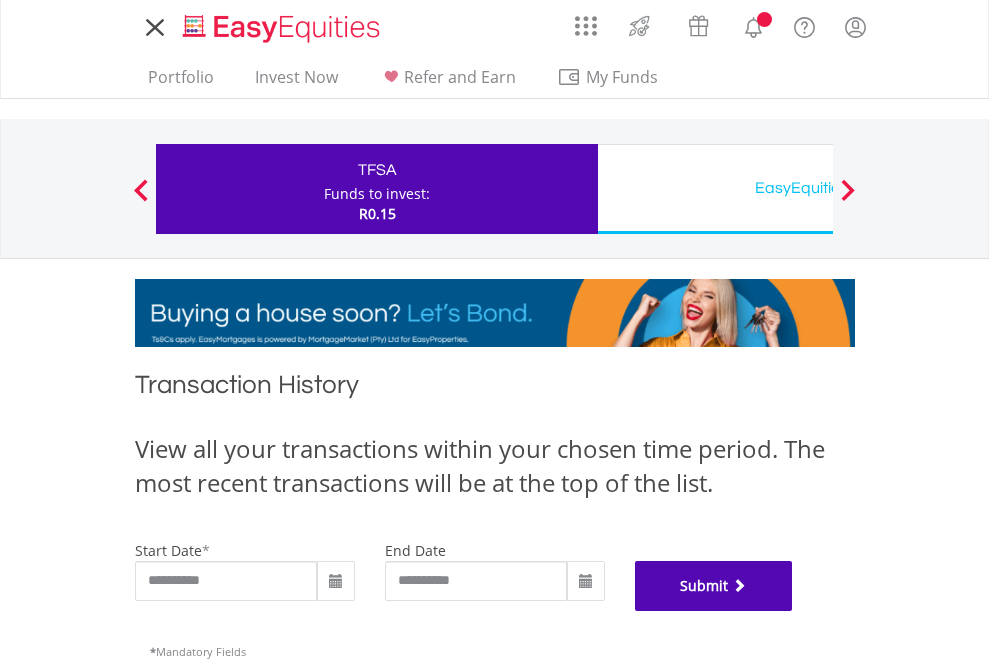 click on "Submit" at bounding box center [714, 586] 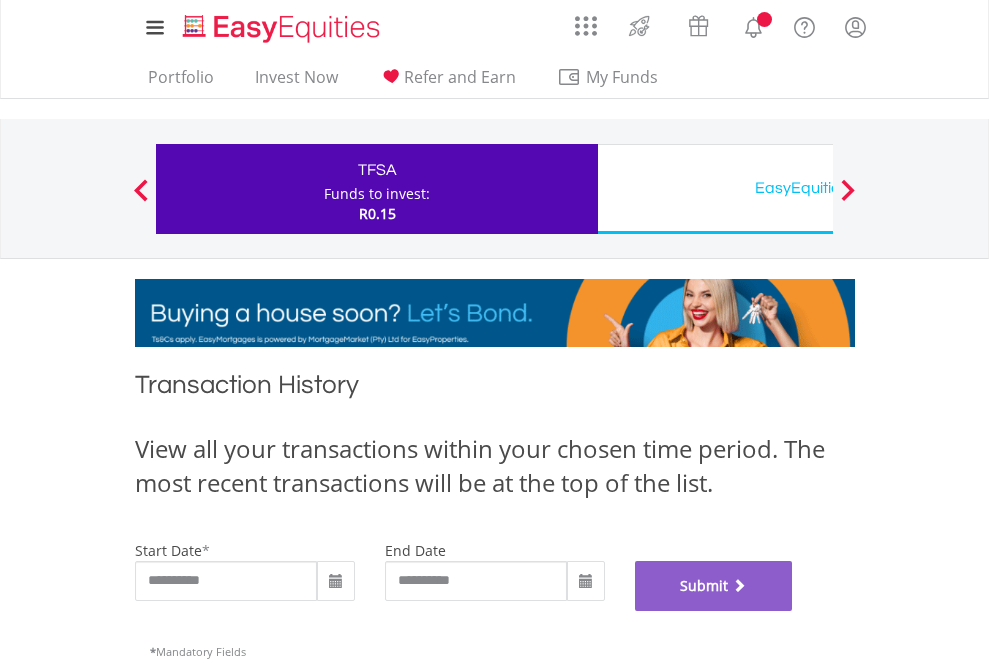 scroll, scrollTop: 811, scrollLeft: 0, axis: vertical 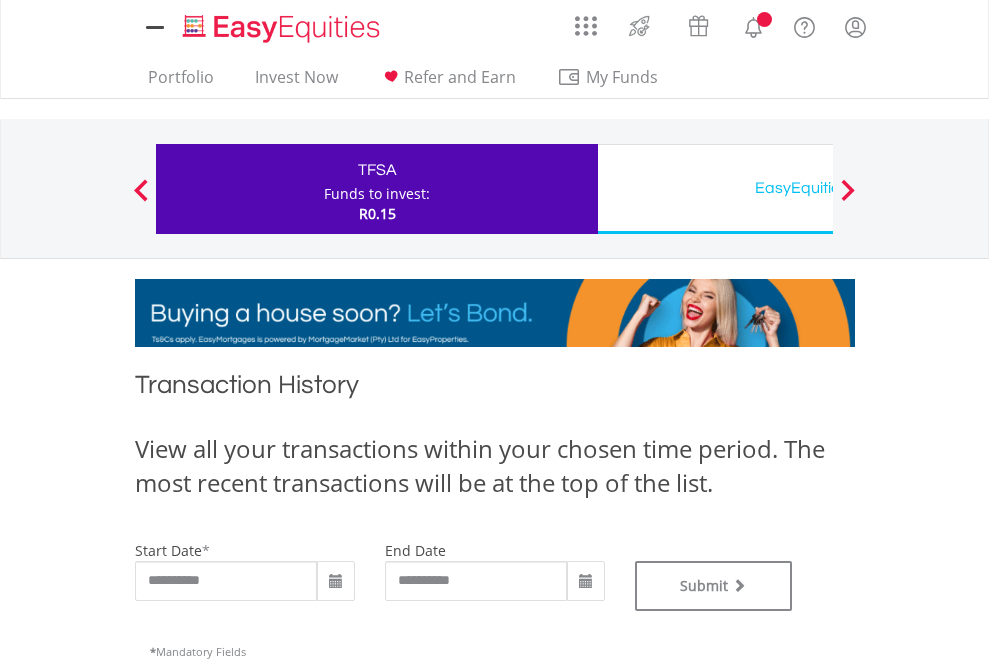 click on "EasyEquities USD" at bounding box center (818, 188) 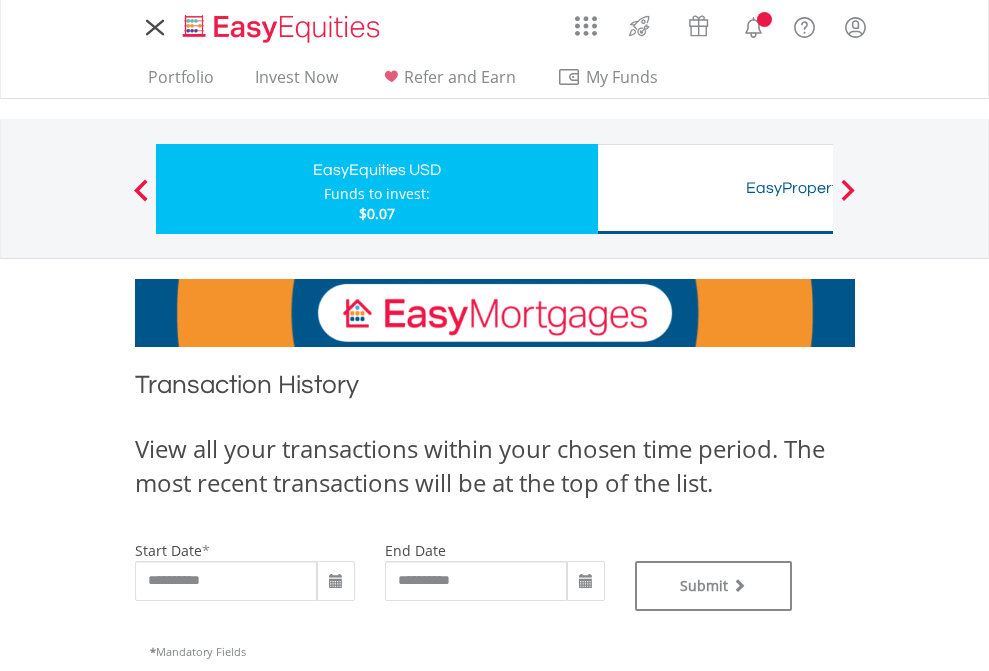 scroll, scrollTop: 0, scrollLeft: 0, axis: both 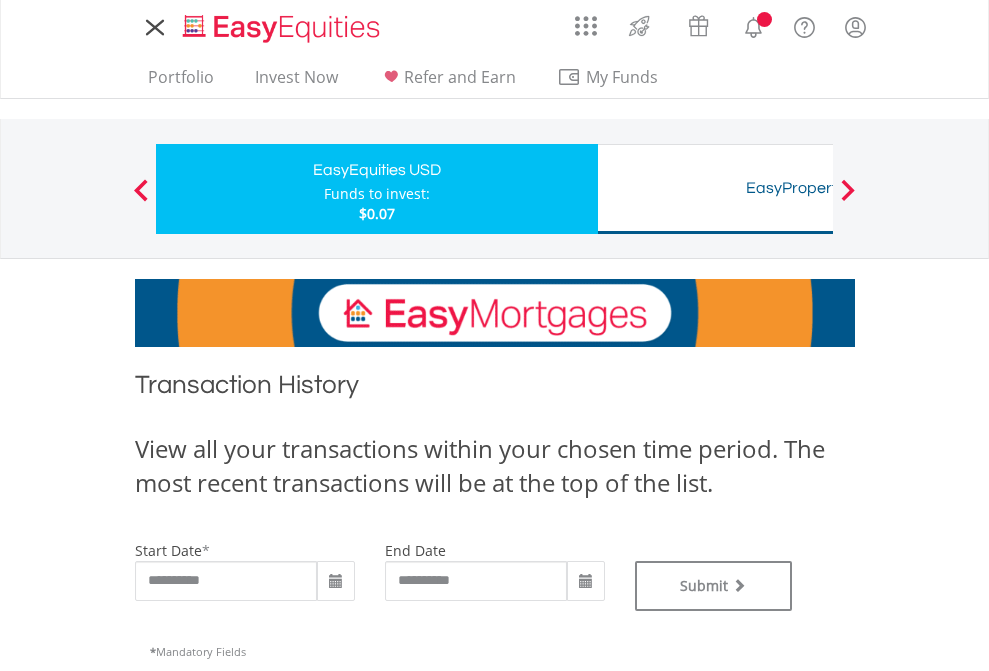 type on "**********" 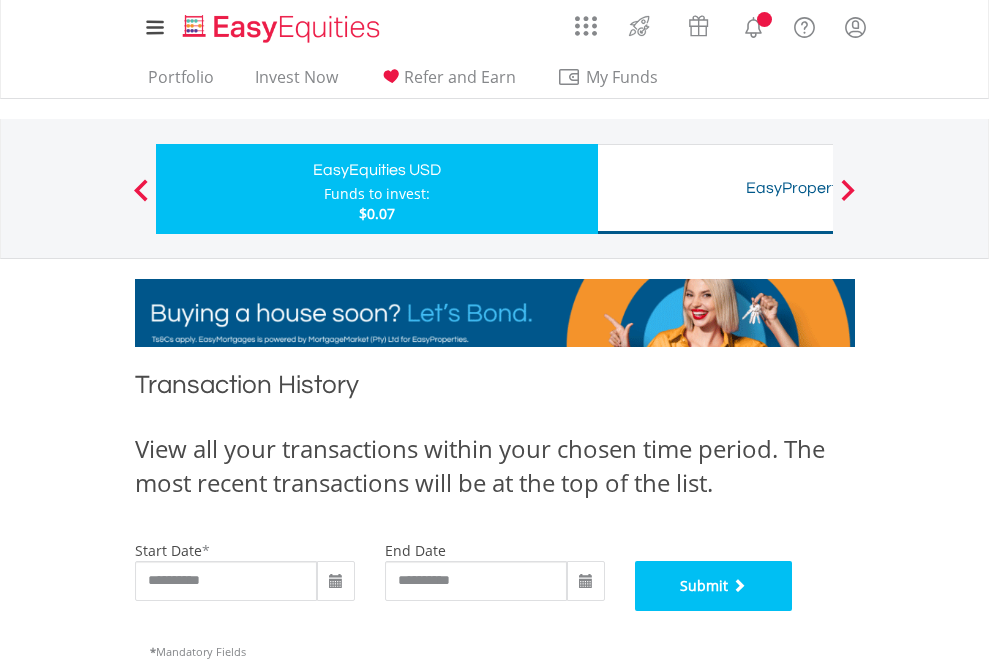click on "Submit" at bounding box center (714, 586) 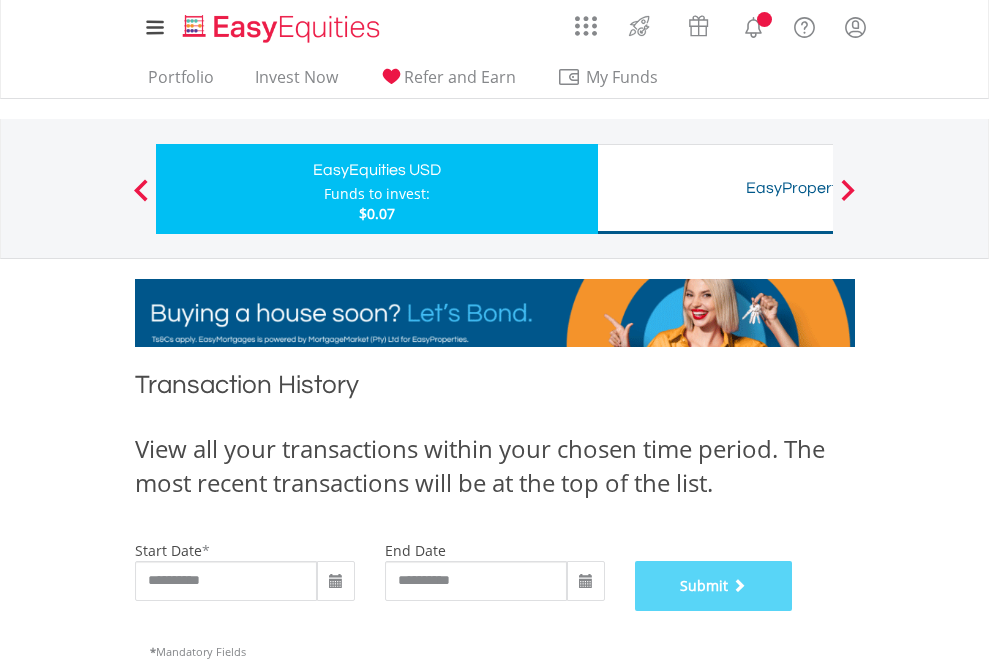 scroll, scrollTop: 811, scrollLeft: 0, axis: vertical 